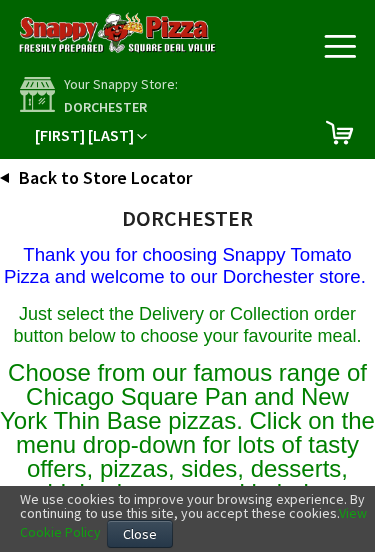 scroll, scrollTop: 0, scrollLeft: 0, axis: both 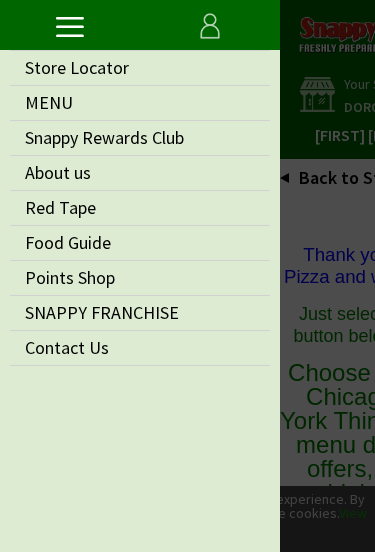 click on "MENU" at bounding box center [140, 103] 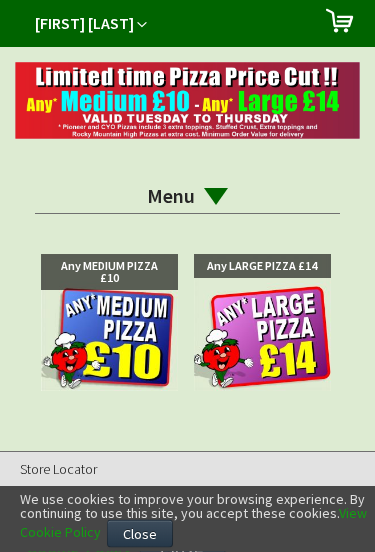 scroll, scrollTop: 112, scrollLeft: 0, axis: vertical 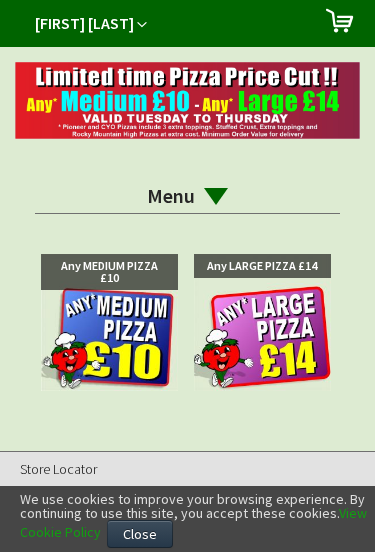 click at bounding box center (109, 322) 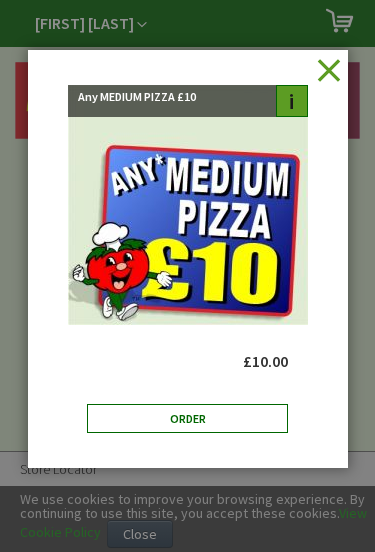 click on "Order" at bounding box center (188, 418) 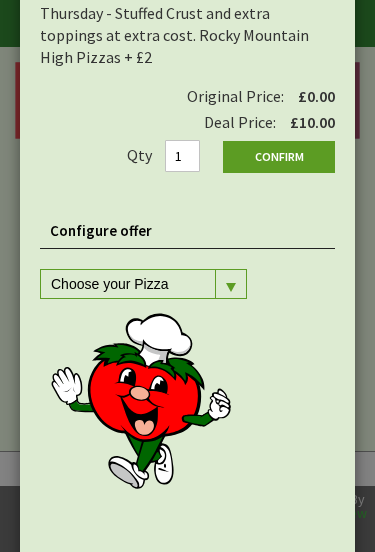 scroll, scrollTop: 164, scrollLeft: 0, axis: vertical 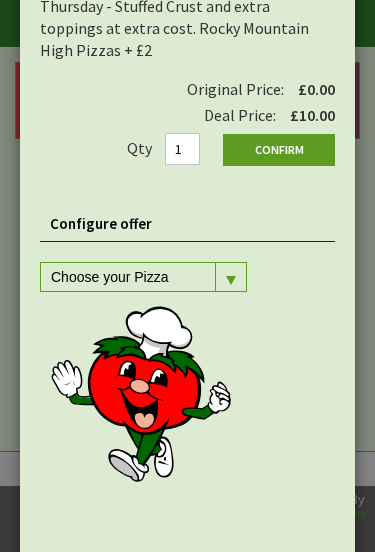 click at bounding box center (230, 277) 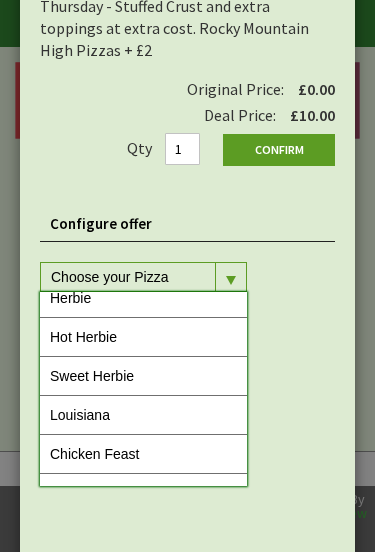 scroll, scrollTop: 262, scrollLeft: 0, axis: vertical 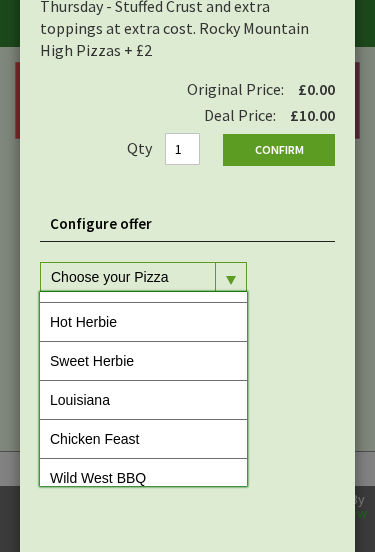 click on "Louisiana" at bounding box center (143, 400) 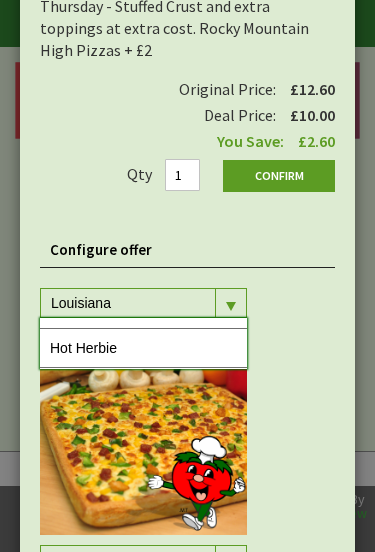 scroll, scrollTop: 0, scrollLeft: 0, axis: both 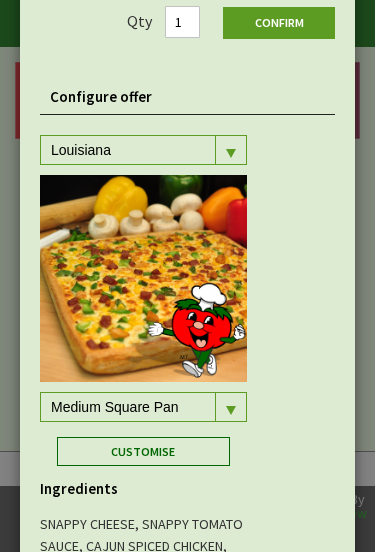 click on "Customise" at bounding box center (144, 451) 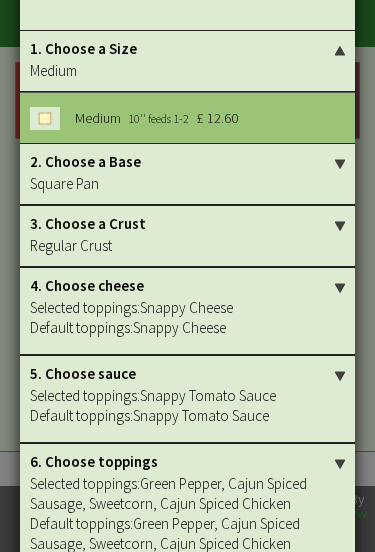 scroll, scrollTop: 322, scrollLeft: 0, axis: vertical 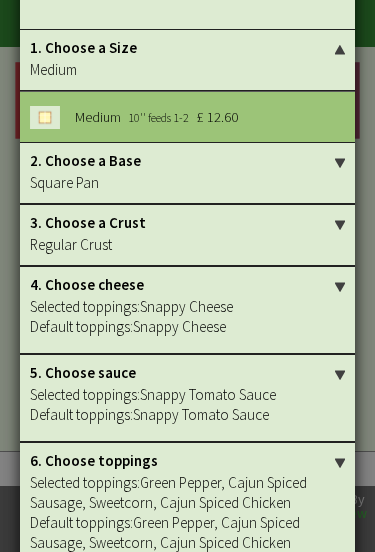 click on "Selected toppings:  Snappy Tomato Sauce" at bounding box center [187, 395] 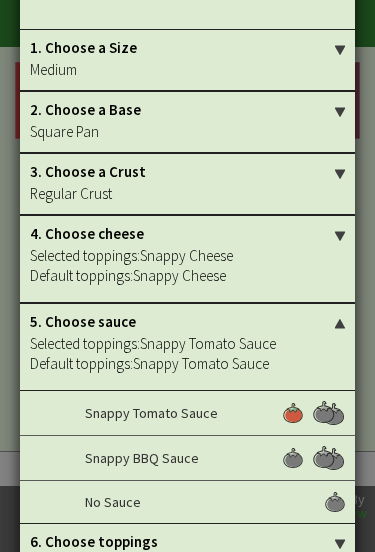 click at bounding box center [293, 413] 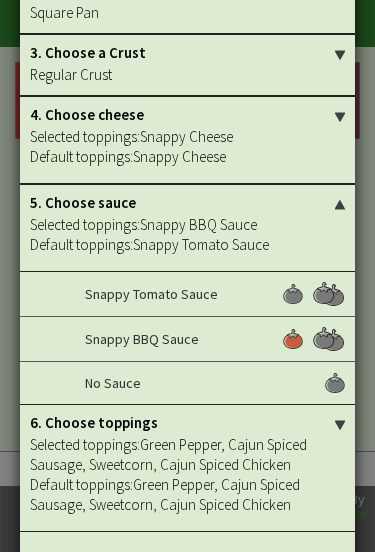 scroll, scrollTop: 440, scrollLeft: 0, axis: vertical 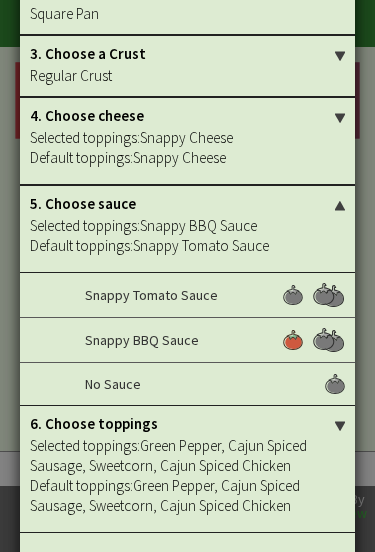 click on "Update" at bounding box center [244, 579] 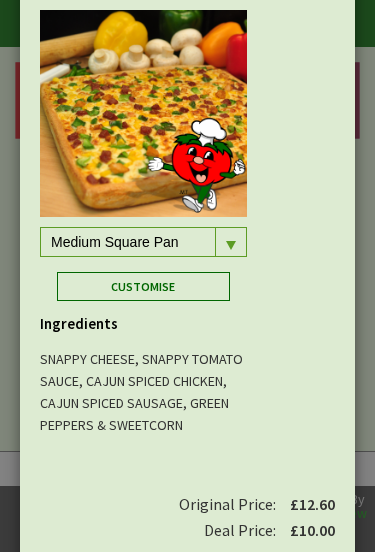 scroll, scrollTop: 482, scrollLeft: 0, axis: vertical 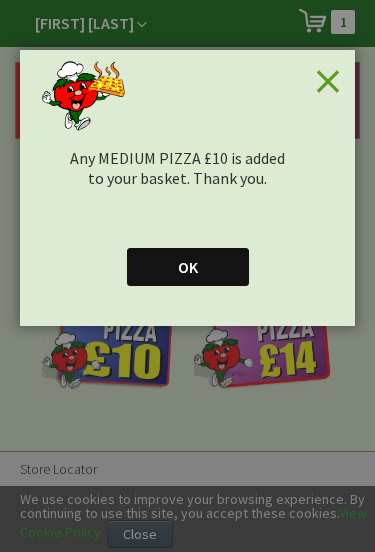 click on "OK" at bounding box center [188, 267] 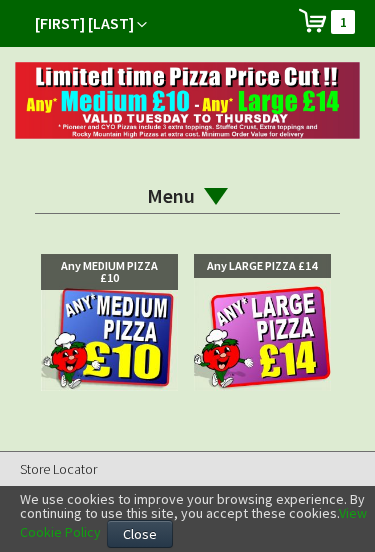 click at bounding box center (216, 196) 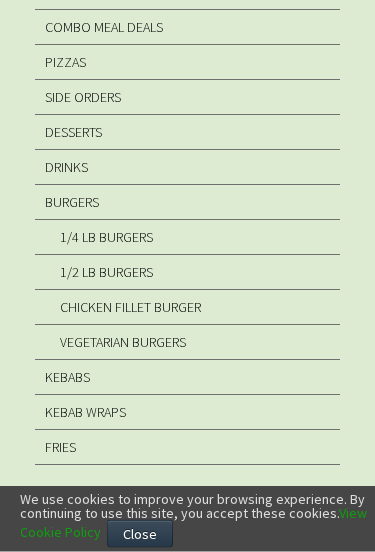 scroll, scrollTop: 420, scrollLeft: 0, axis: vertical 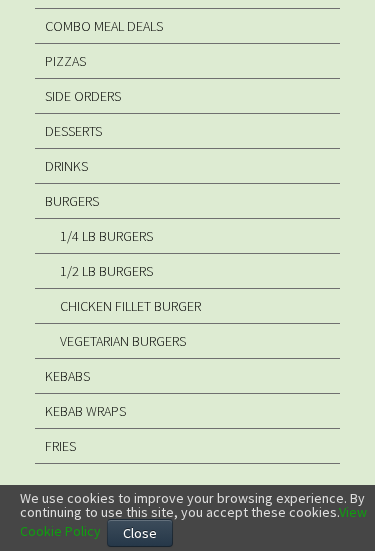 click on "FRIES" at bounding box center [187, 447] 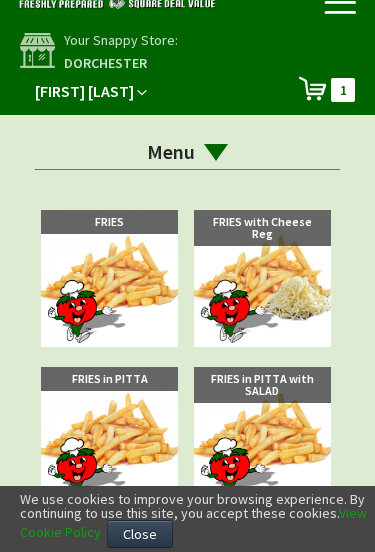 scroll, scrollTop: 50, scrollLeft: 0, axis: vertical 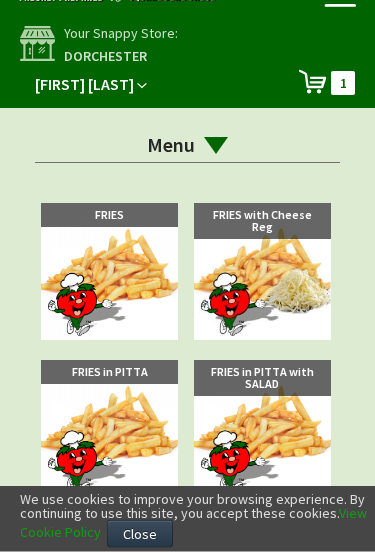 click at bounding box center [109, 272] 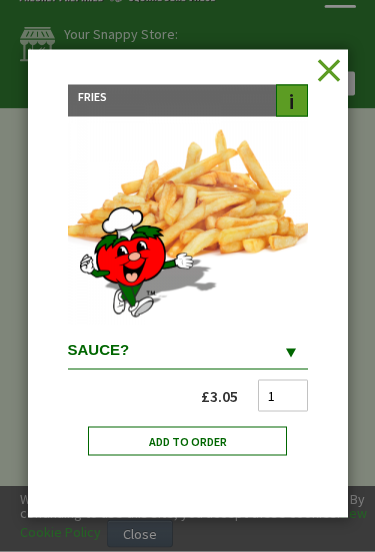 scroll, scrollTop: 51, scrollLeft: 0, axis: vertical 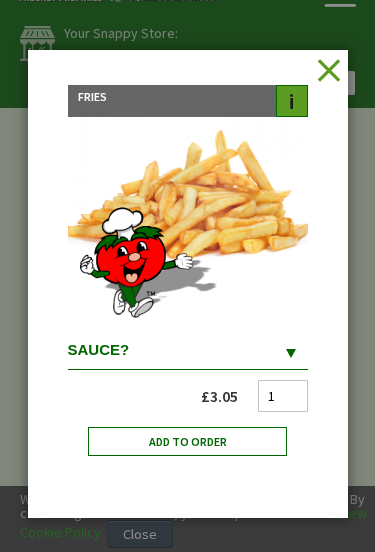 click at bounding box center (291, 352) 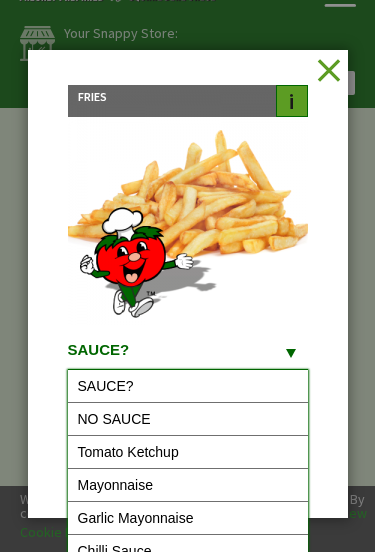 click on "NO SAUCE" at bounding box center [188, 419] 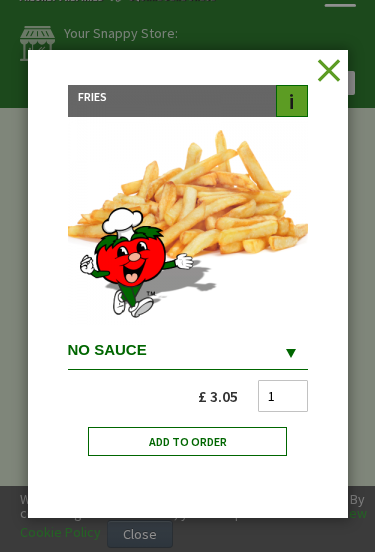 click on "Add to Order" at bounding box center (188, 441) 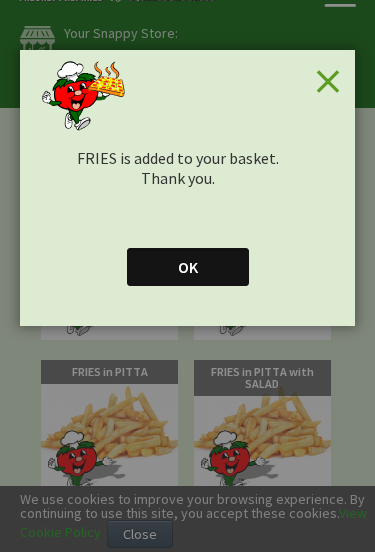 click on "OK" at bounding box center (188, 267) 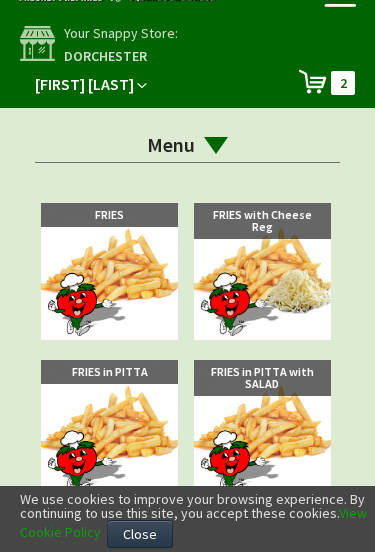 click on "2
2
items" at bounding box center (343, 83) 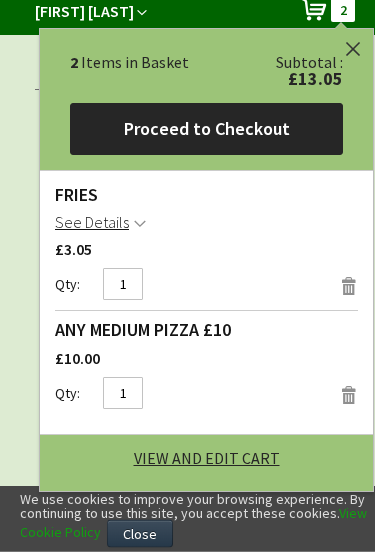 scroll, scrollTop: 132, scrollLeft: 0, axis: vertical 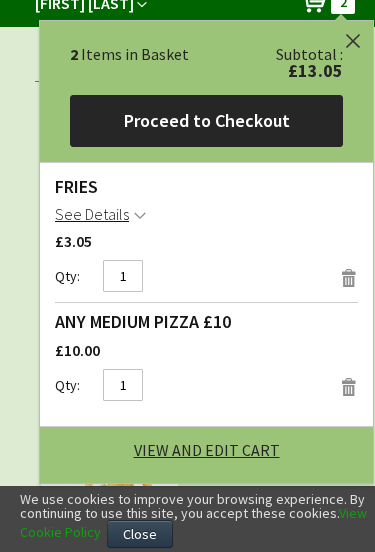click on "View and Edit Cart" at bounding box center [207, 450] 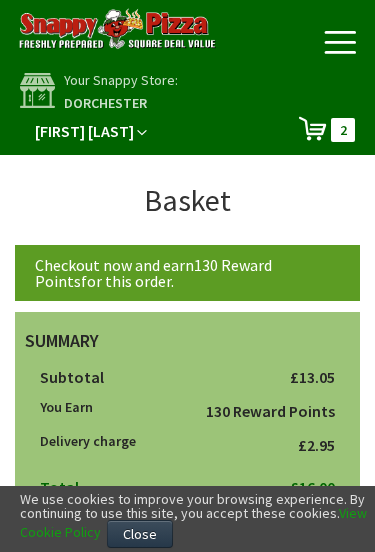 scroll, scrollTop: 0, scrollLeft: 0, axis: both 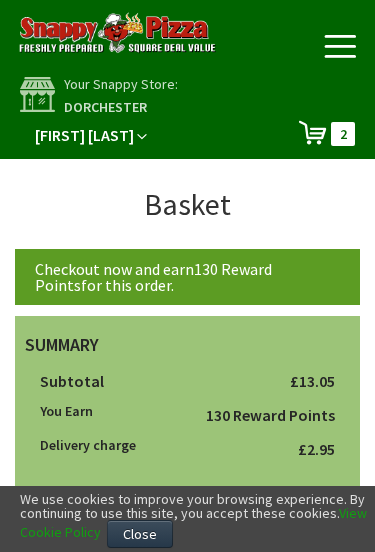 click on "Toggle Nav" at bounding box center [340, 46] 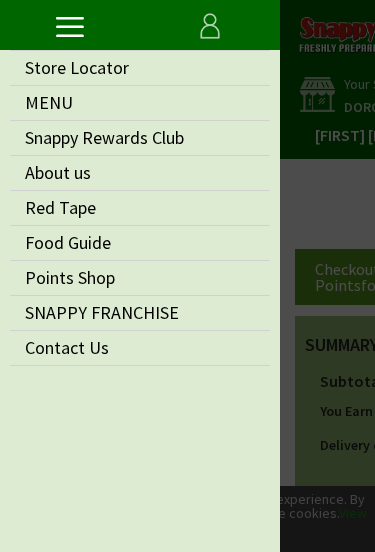 click on "MENU" at bounding box center [49, 102] 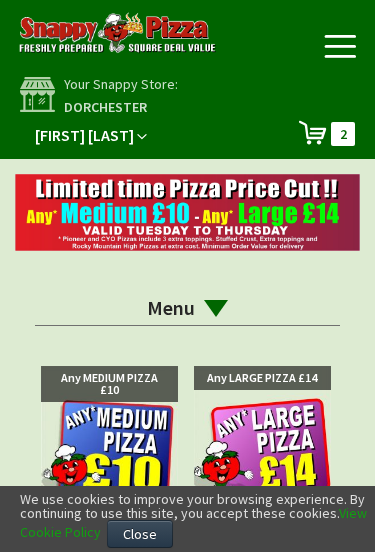 scroll, scrollTop: 0, scrollLeft: 0, axis: both 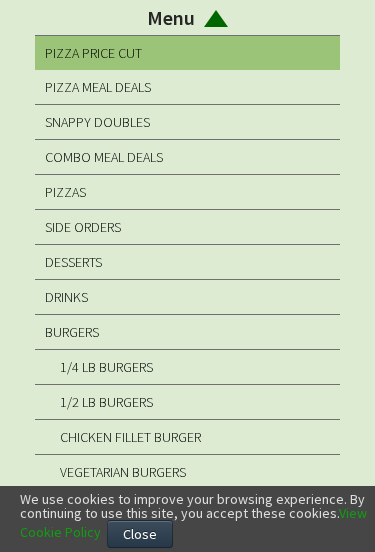 click on "DRINKS" at bounding box center (66, 297) 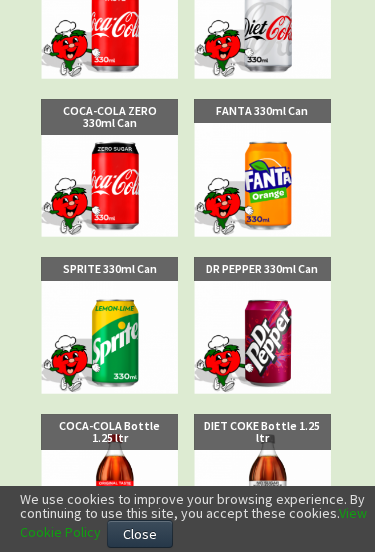 scroll, scrollTop: 277, scrollLeft: 0, axis: vertical 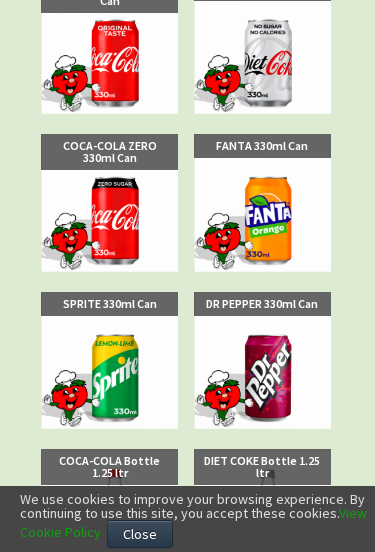 click at bounding box center (109, 360) 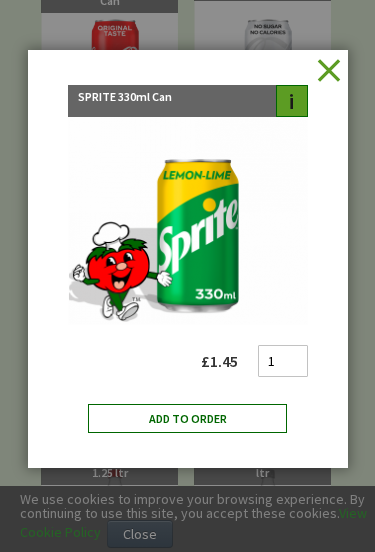 click on "Add to Order" at bounding box center (188, 418) 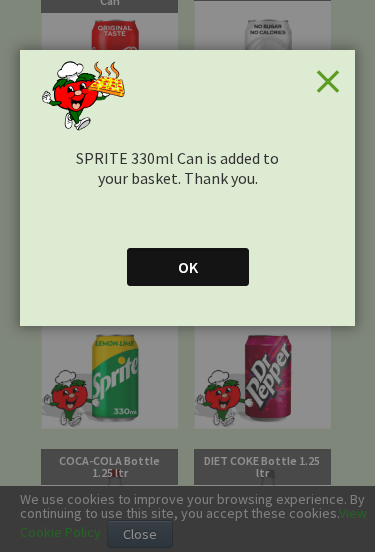 click on "OK" at bounding box center (188, 267) 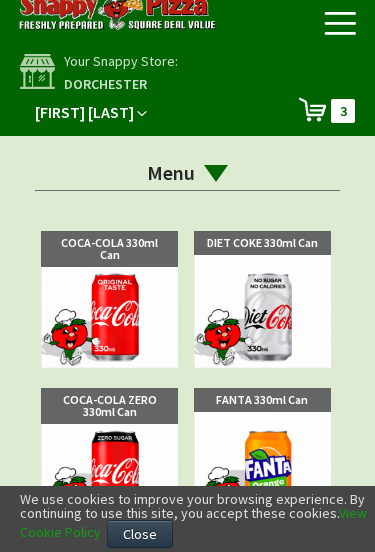 scroll, scrollTop: 0, scrollLeft: 0, axis: both 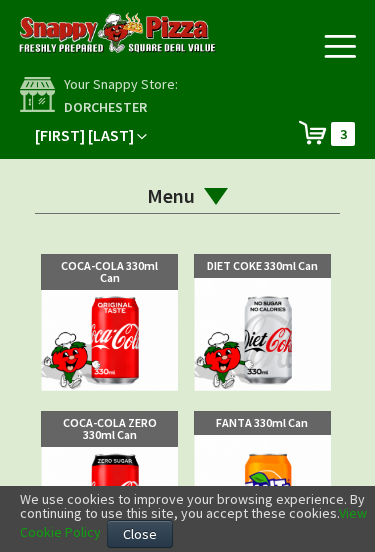 click on "3
3
items" at bounding box center [343, 134] 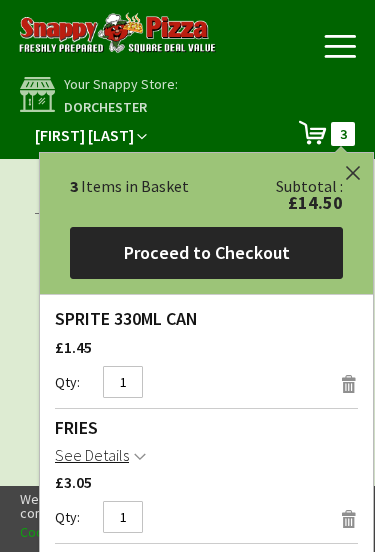click on "Proceed to Checkout" at bounding box center (206, 253) 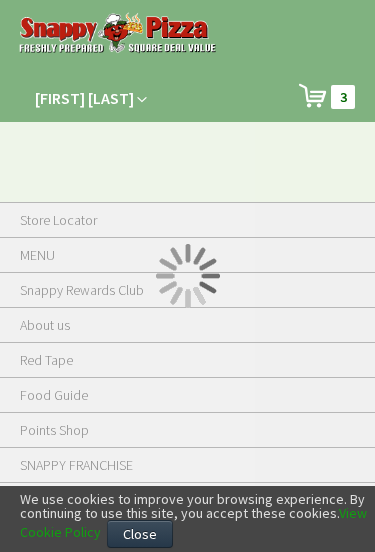 scroll, scrollTop: 0, scrollLeft: 0, axis: both 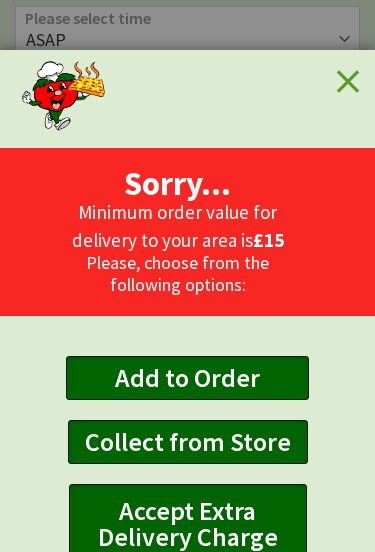 click on "Accept Extra Delivery Charge" at bounding box center [187, 377] 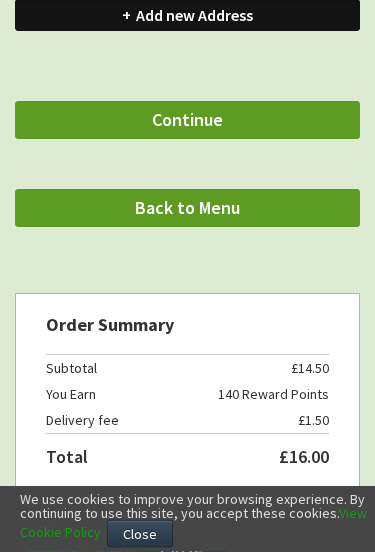 scroll, scrollTop: 823, scrollLeft: 0, axis: vertical 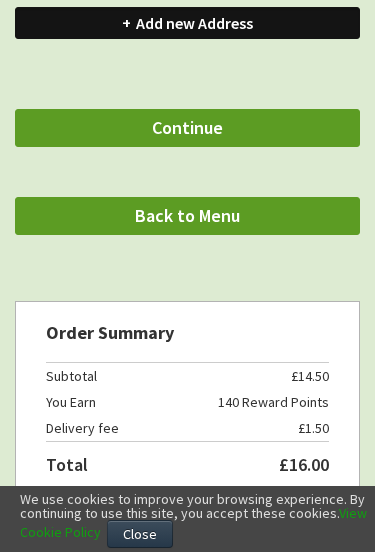 click on "Continue" at bounding box center (187, 127) 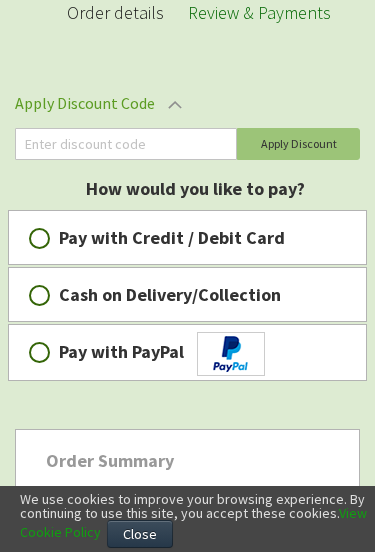 scroll, scrollTop: 183, scrollLeft: 0, axis: vertical 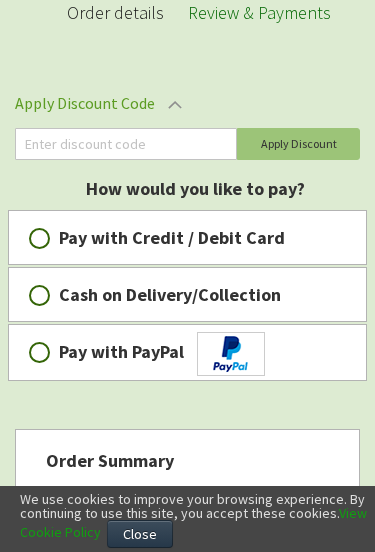 click on "Pay with Credit / Debit Card" at bounding box center [39, 238] 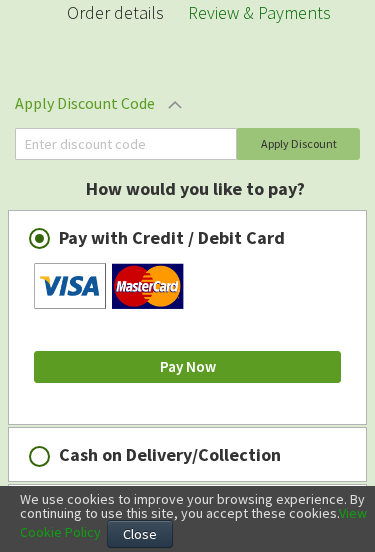 click on "Pay Now" at bounding box center (188, 367) 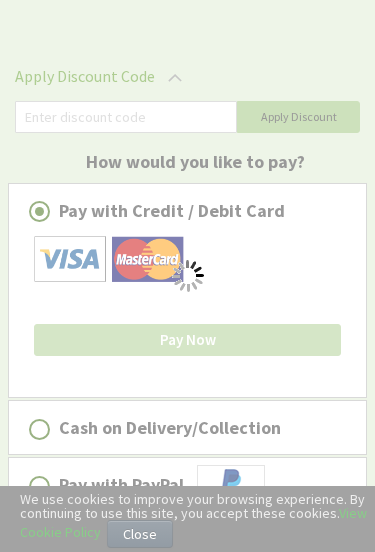 scroll, scrollTop: 211, scrollLeft: 0, axis: vertical 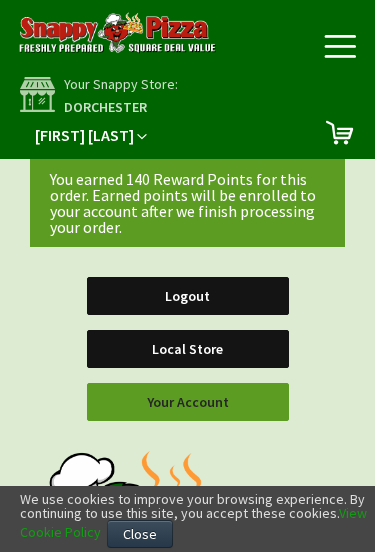 click on "Close" at bounding box center (140, 534) 